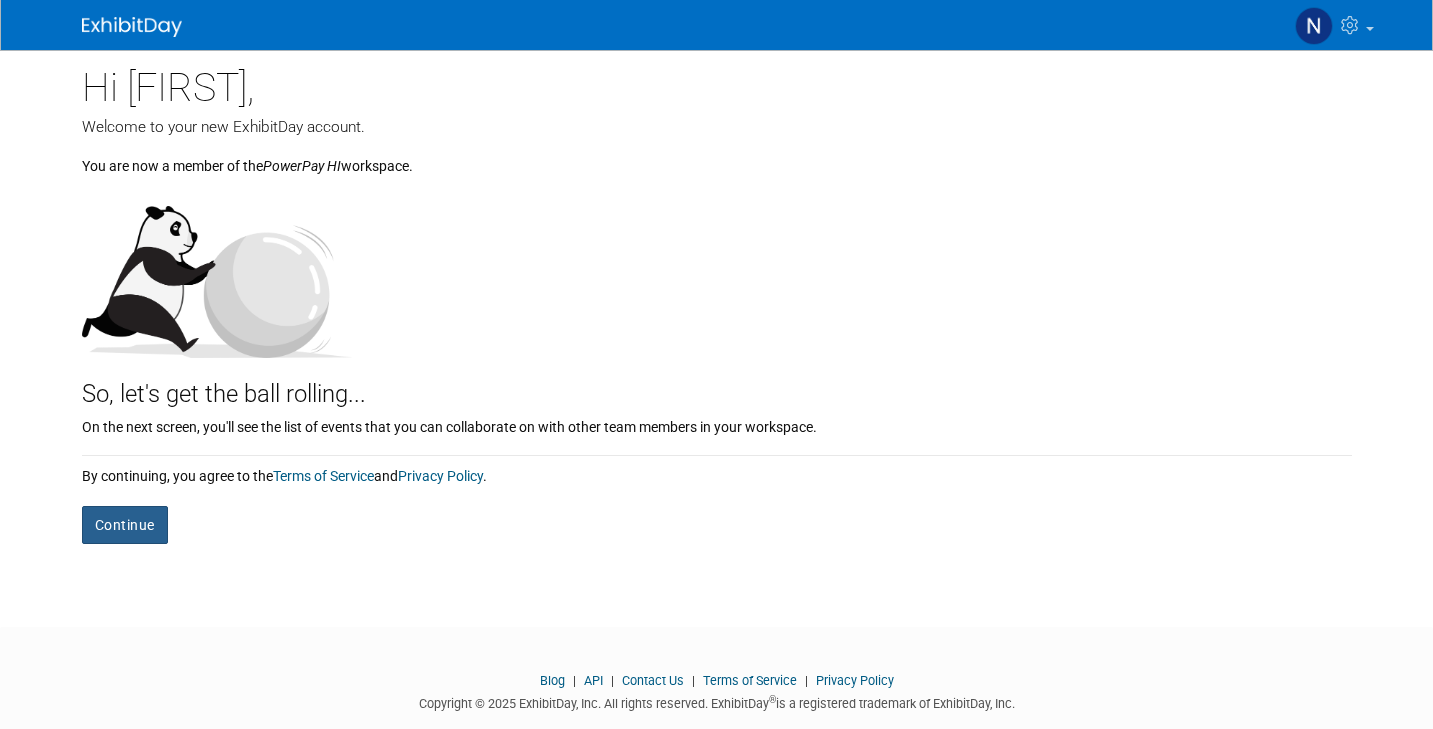 scroll, scrollTop: 0, scrollLeft: 0, axis: both 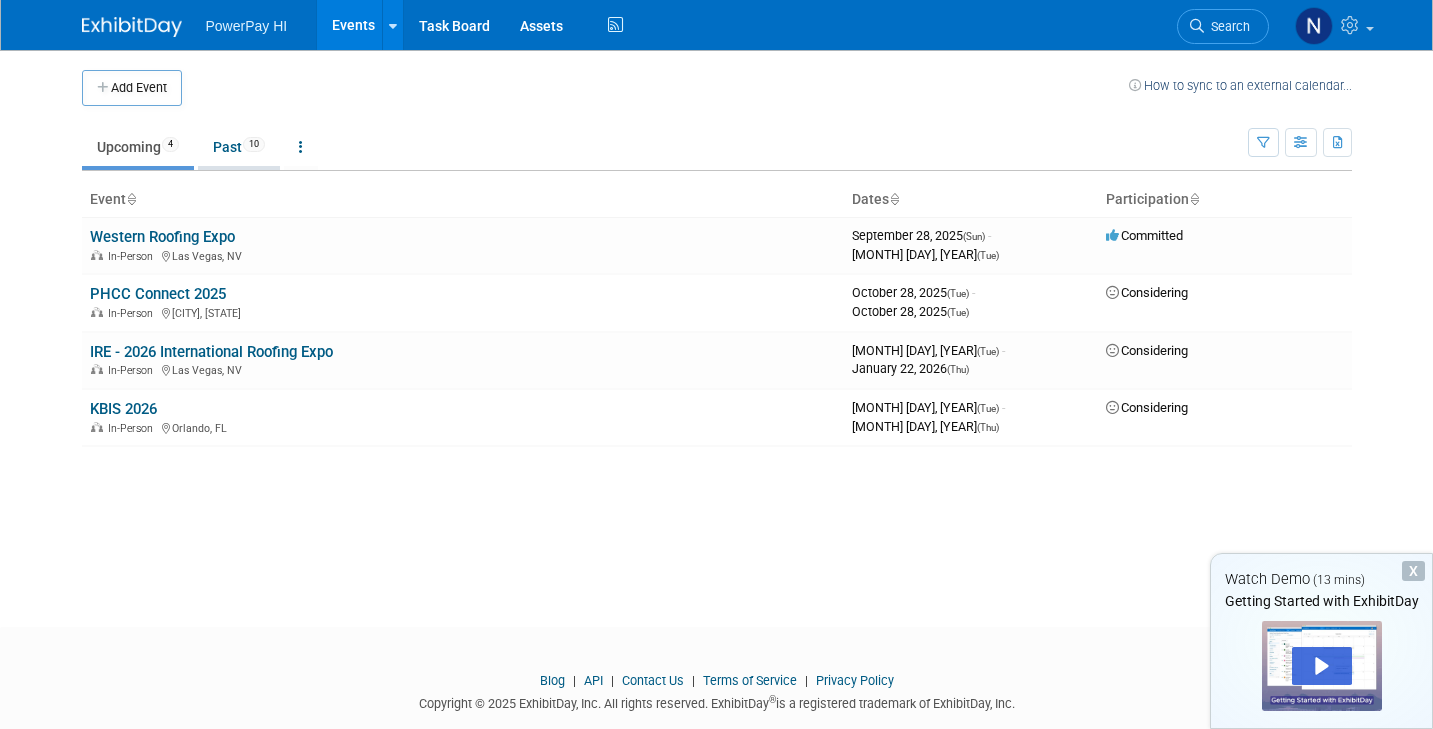 click on "Past
10" at bounding box center (239, 147) 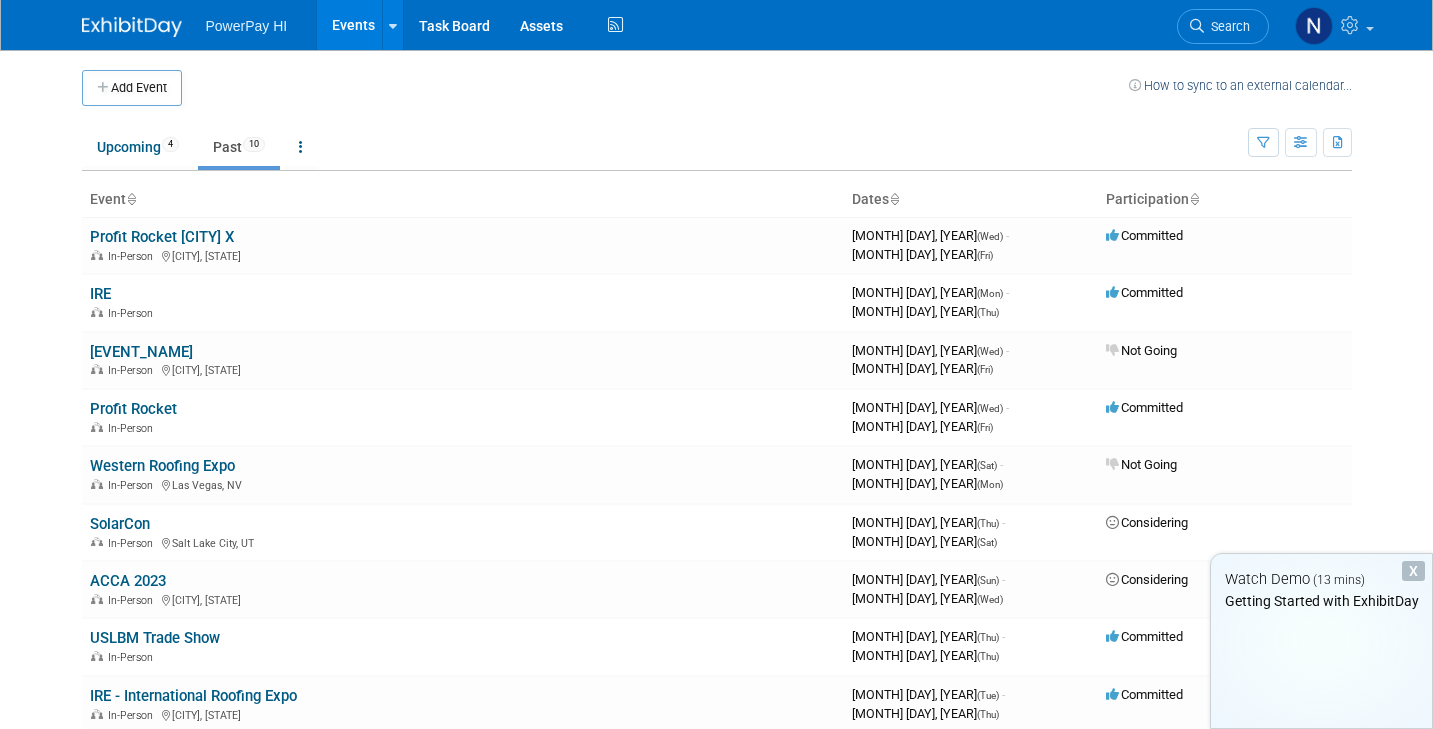 scroll, scrollTop: 0, scrollLeft: 0, axis: both 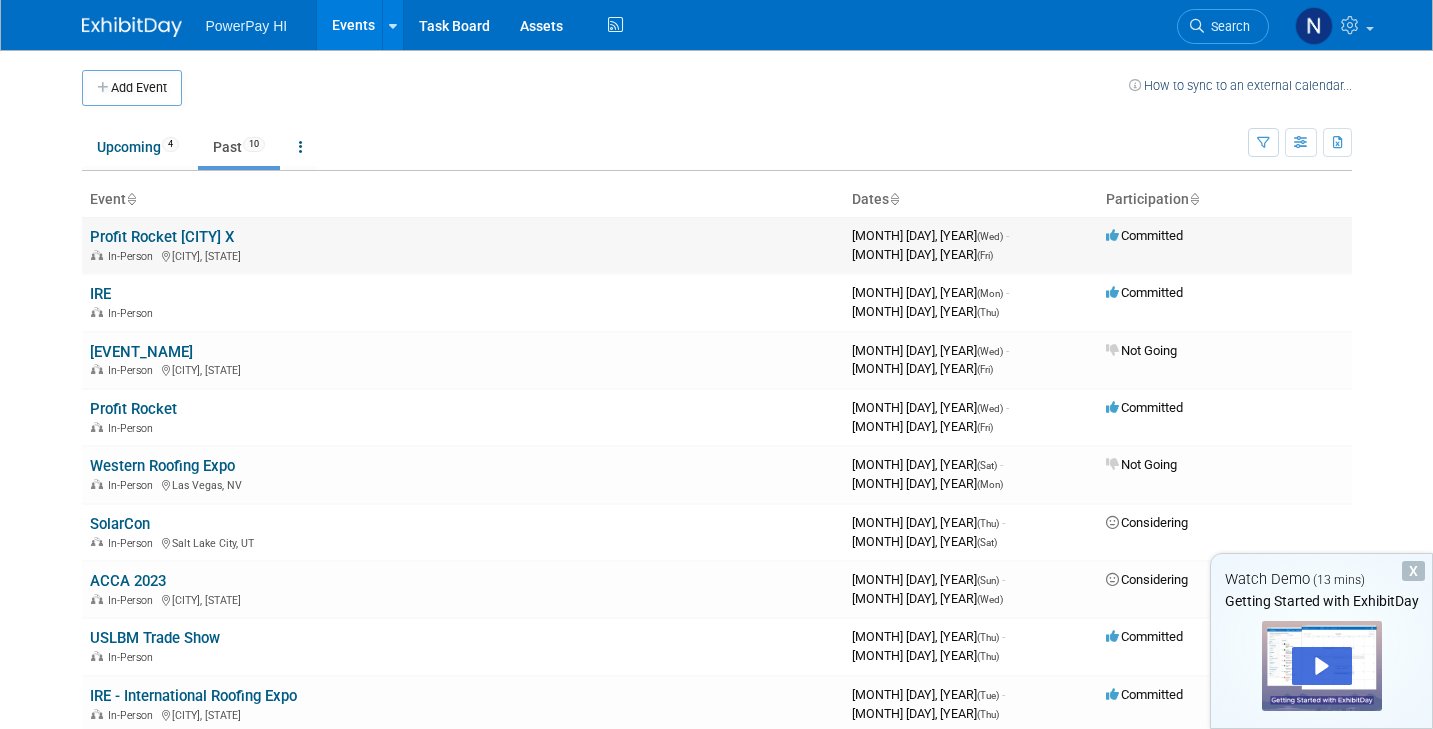 click on "[COMPANY] [EVENT] [LOCATION_TYPE]
[LOCATION_TYPE]
[CITY], [STATE]" at bounding box center [463, 245] 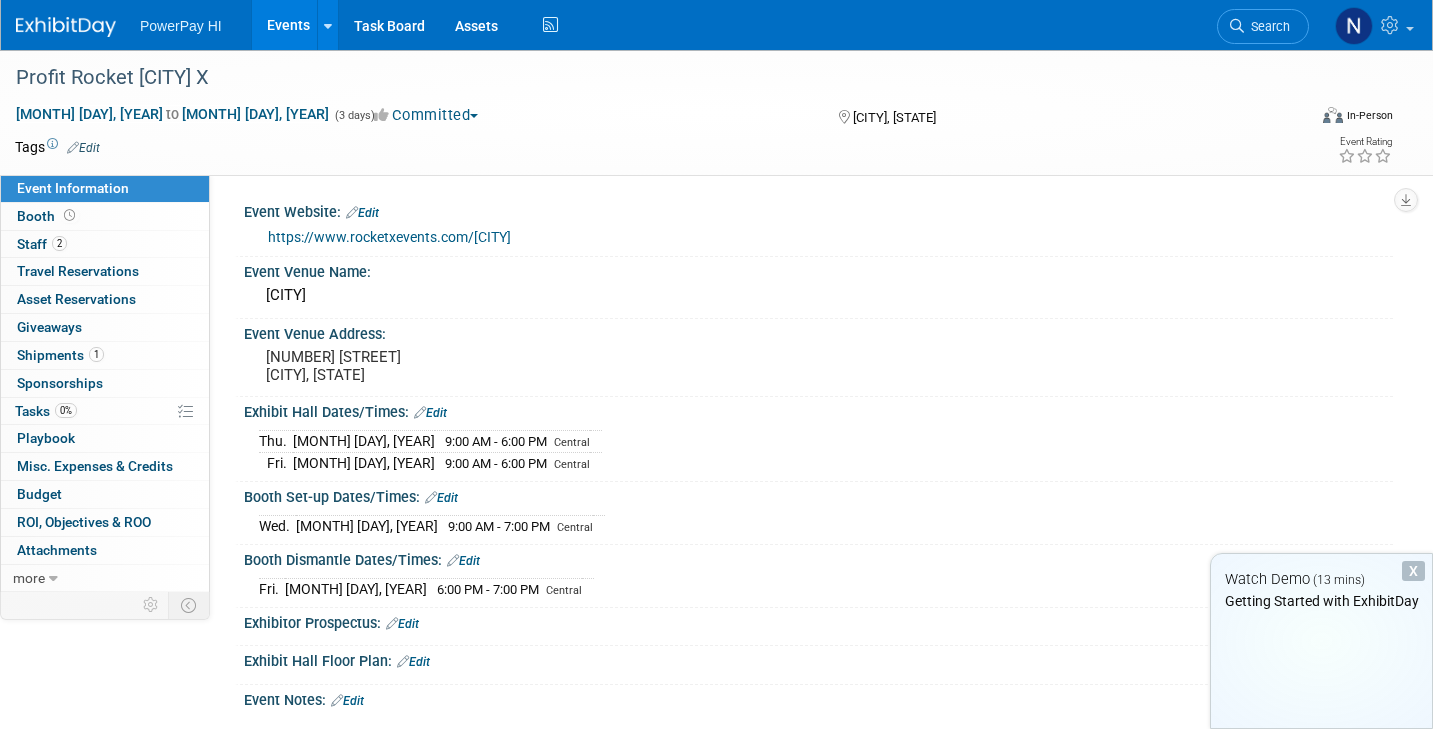 scroll, scrollTop: 0, scrollLeft: 0, axis: both 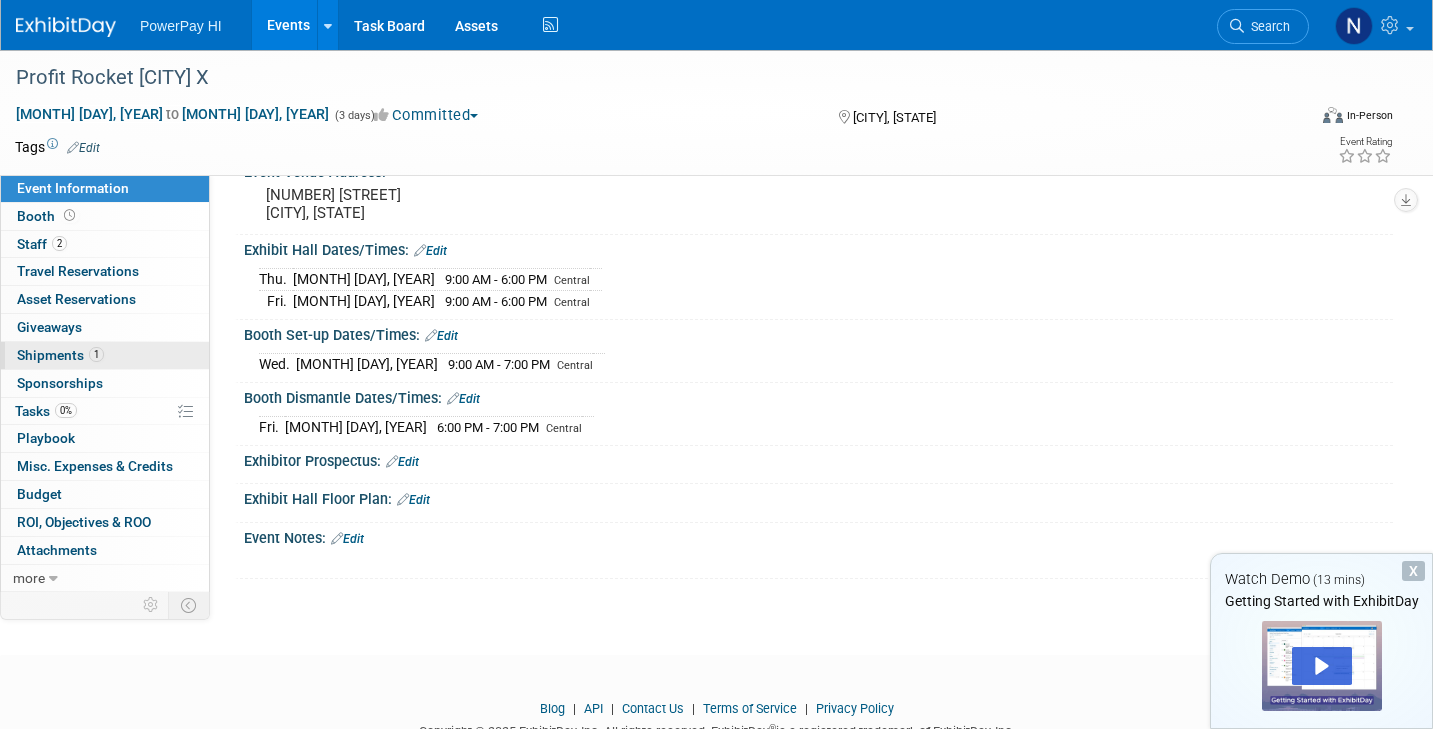 click on "Shipments 1" at bounding box center (60, 355) 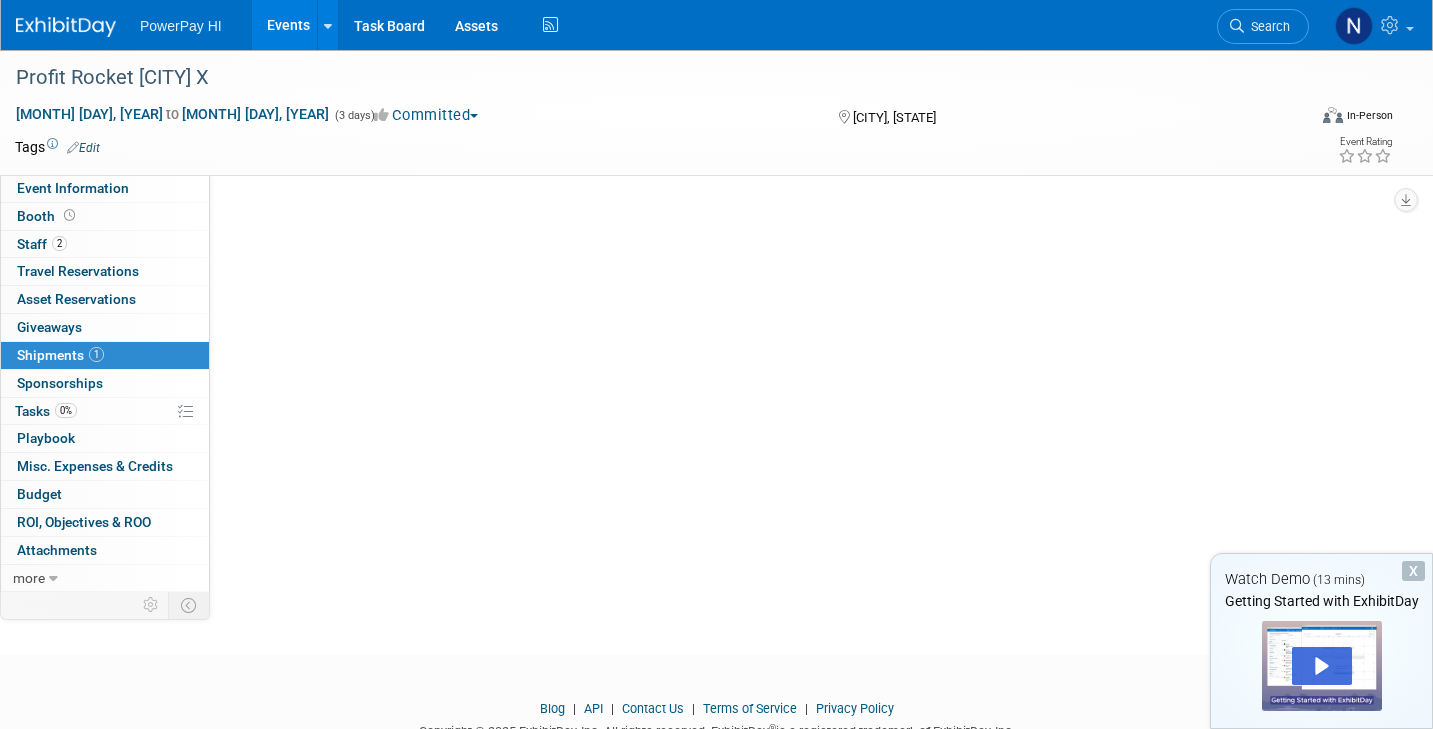 scroll, scrollTop: 0, scrollLeft: 0, axis: both 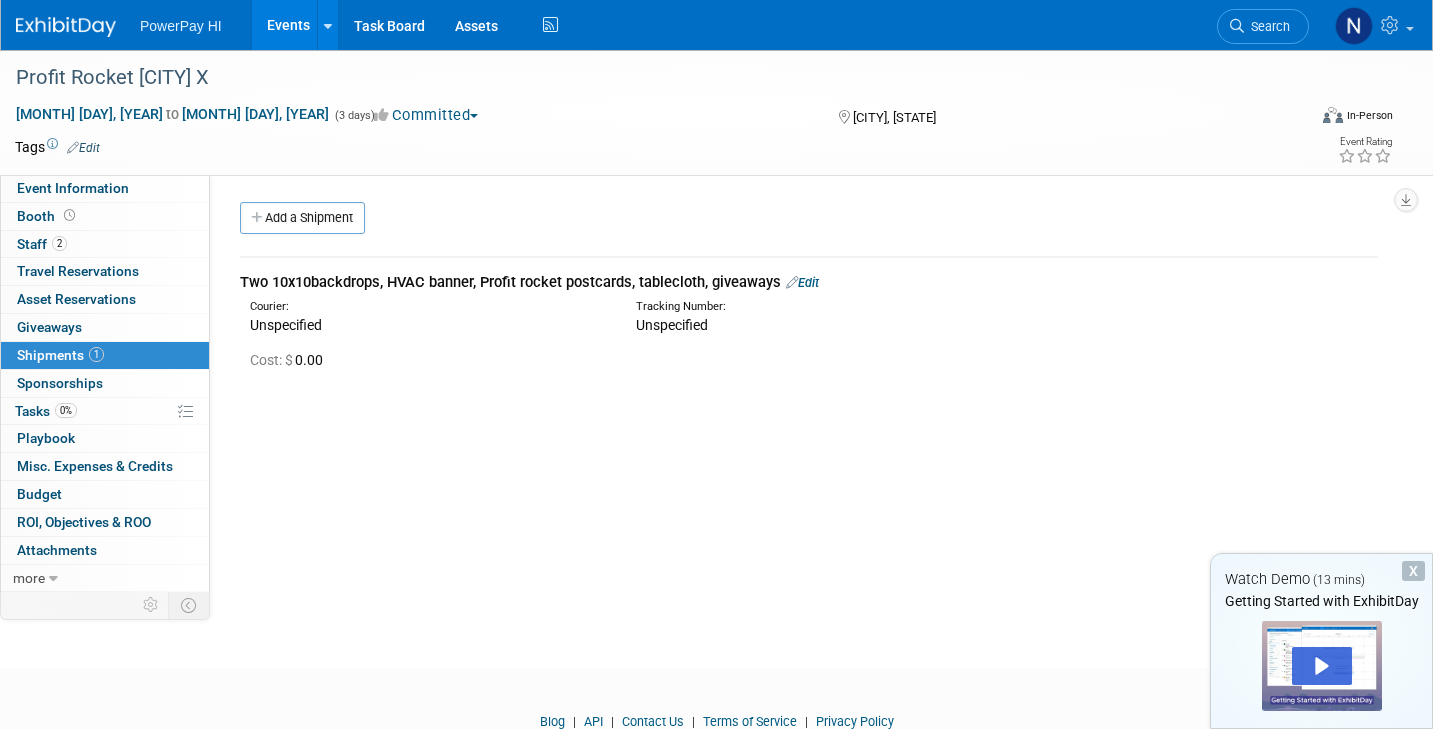 click on "PowerPay HI" at bounding box center (181, 26) 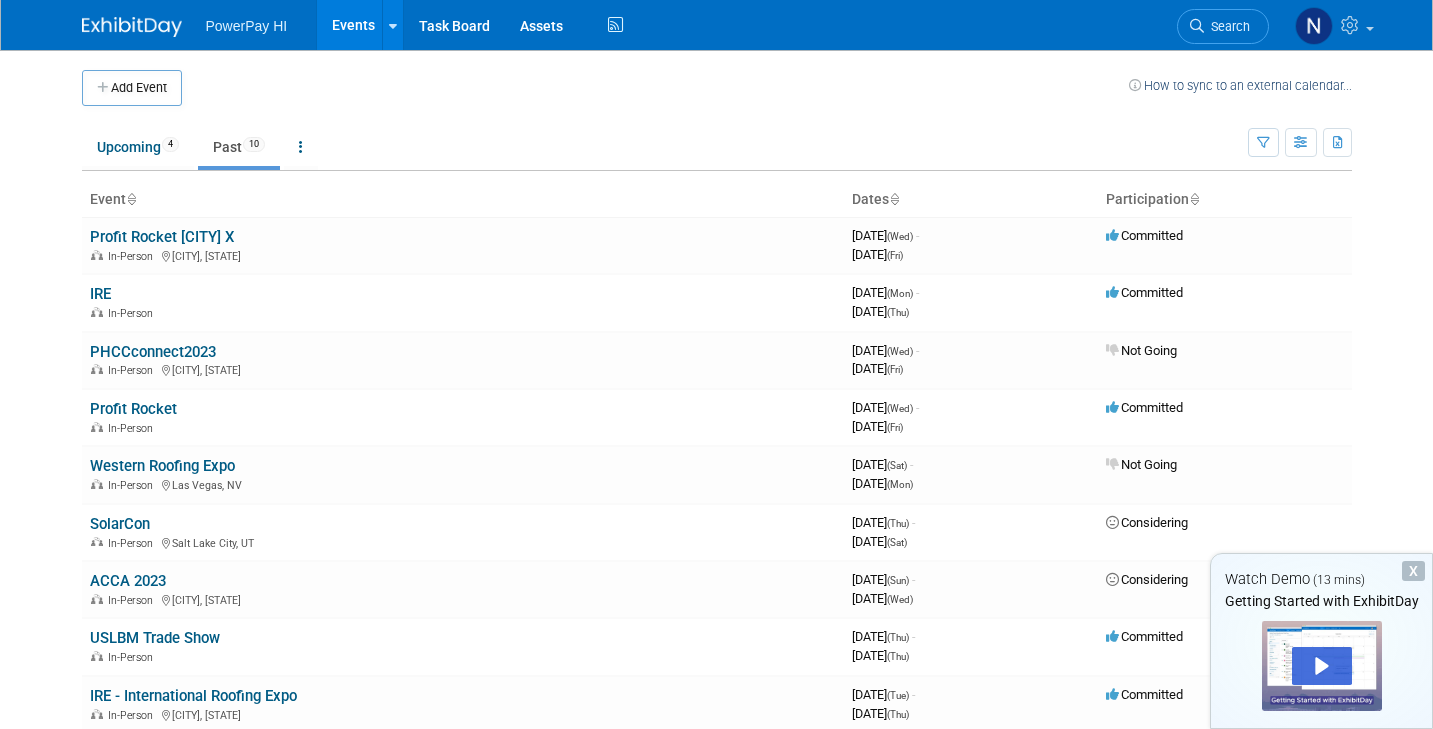 scroll, scrollTop: 0, scrollLeft: 0, axis: both 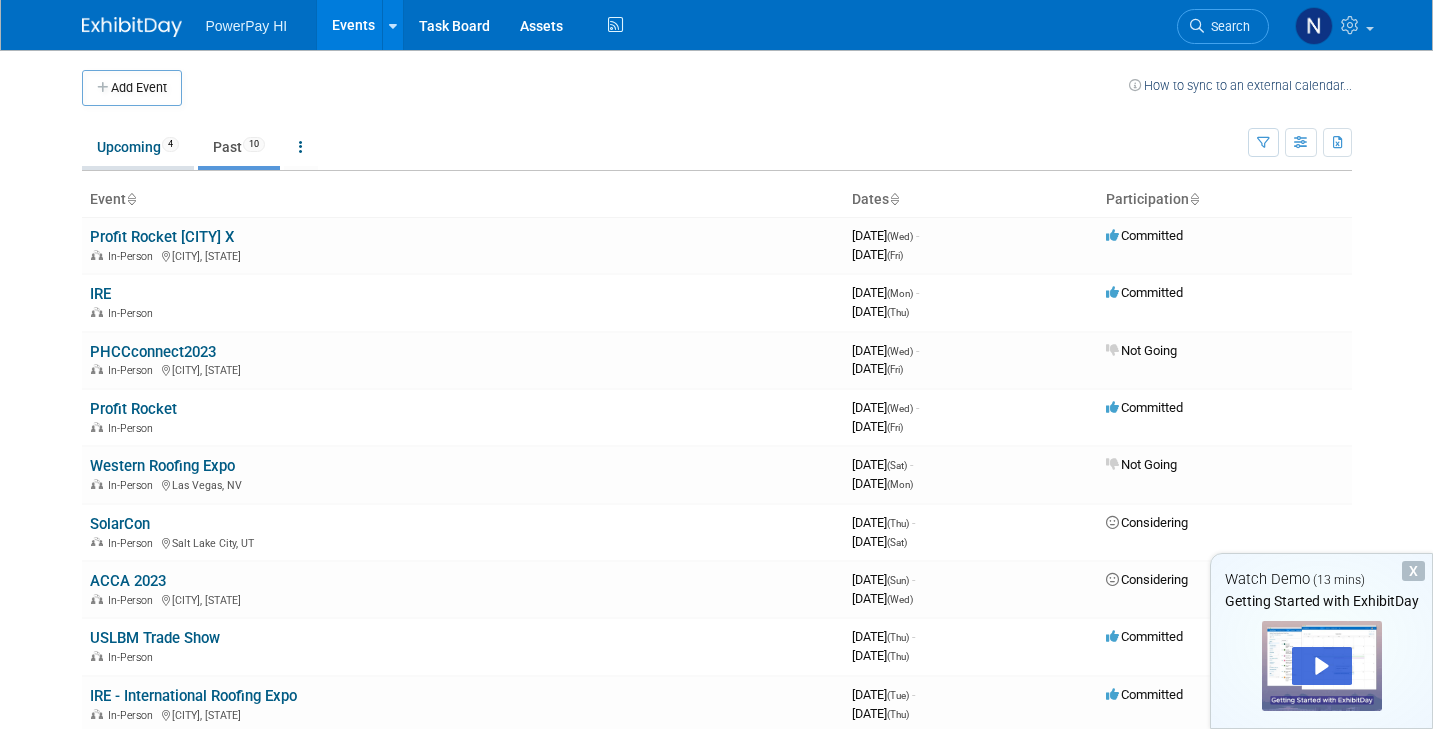 click on "Upcoming
4" at bounding box center (138, 147) 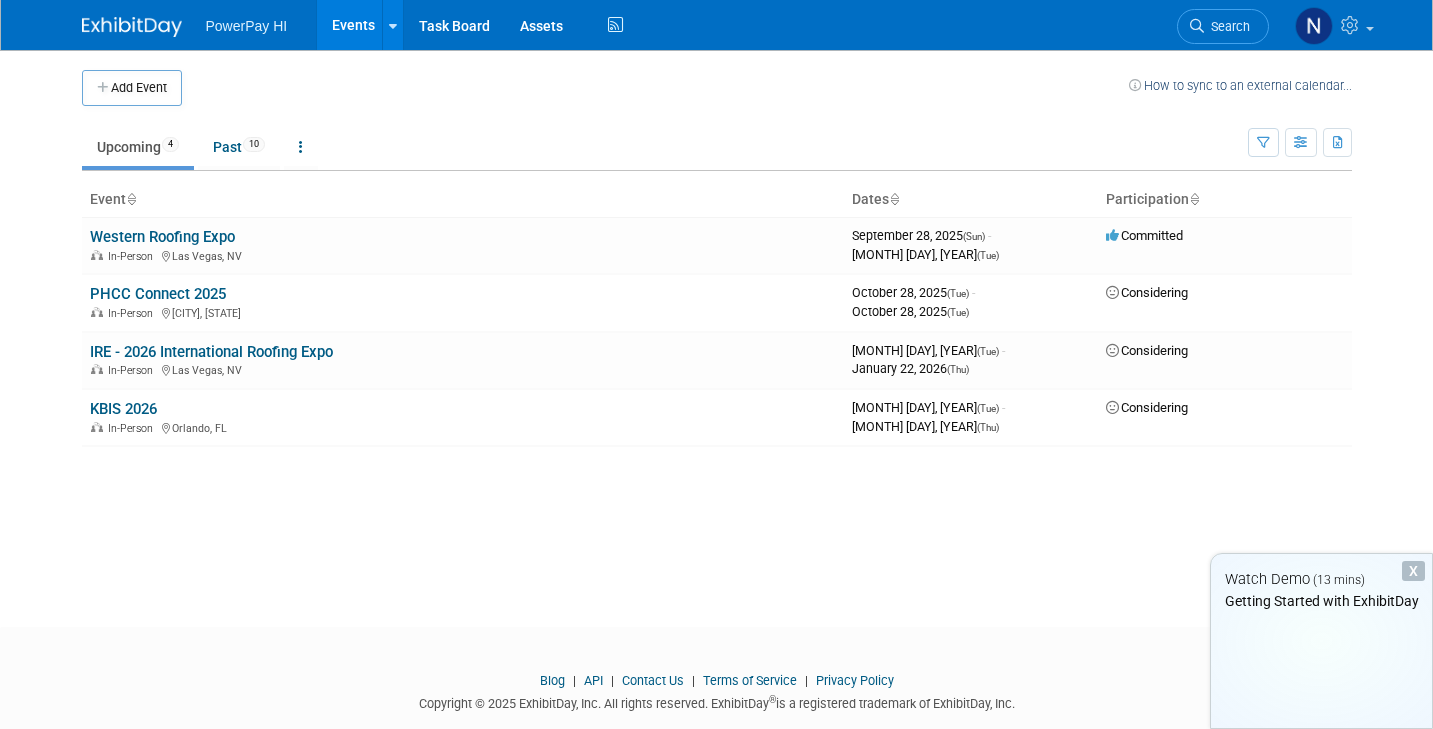scroll, scrollTop: 0, scrollLeft: 0, axis: both 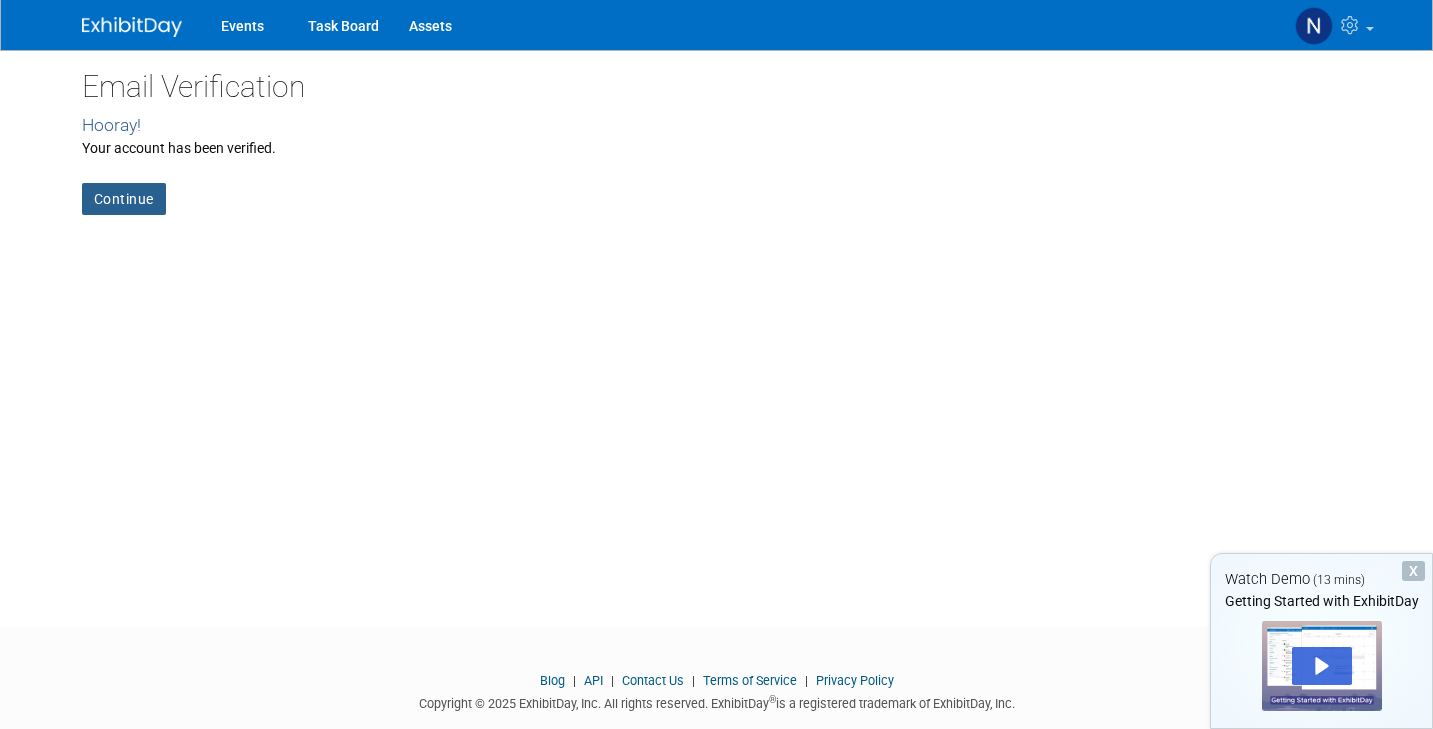 click on "Continue" at bounding box center [124, 199] 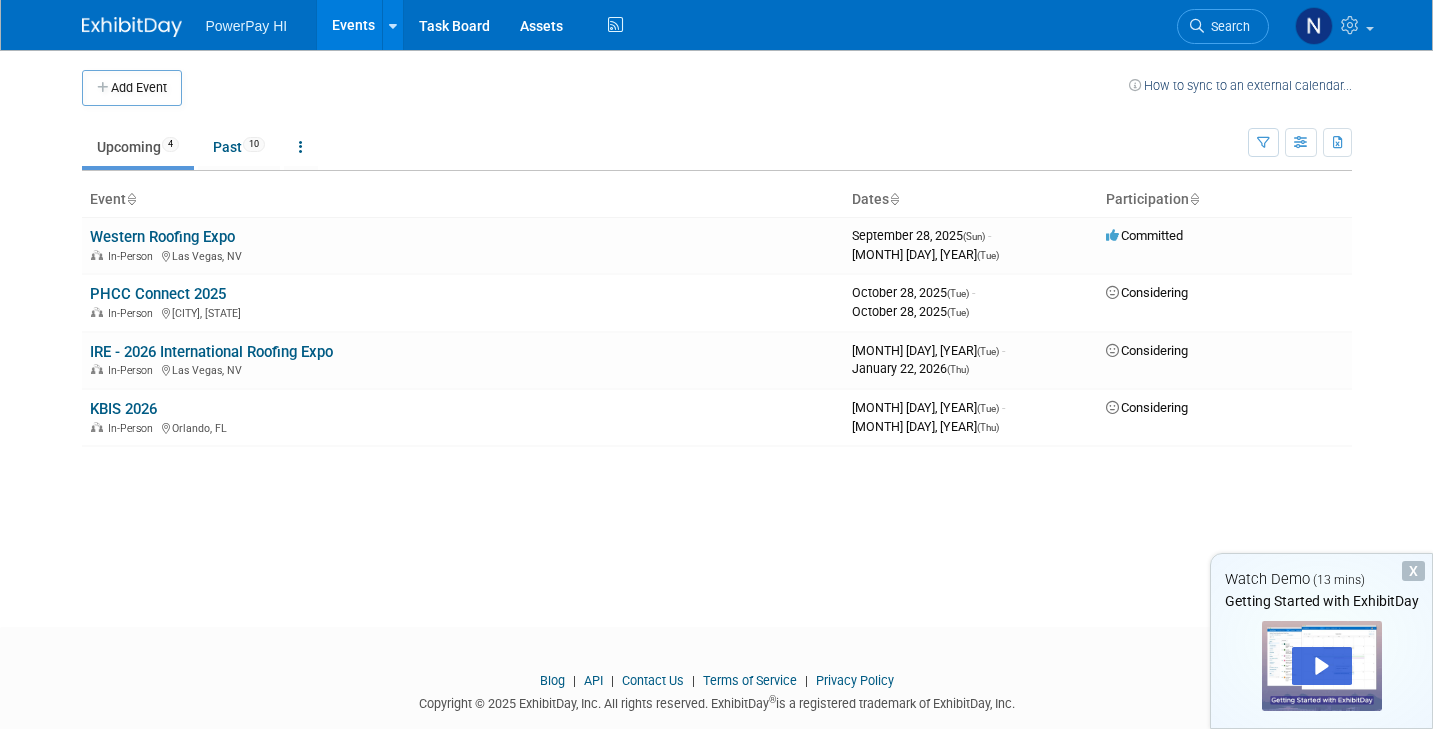 scroll, scrollTop: 0, scrollLeft: 0, axis: both 